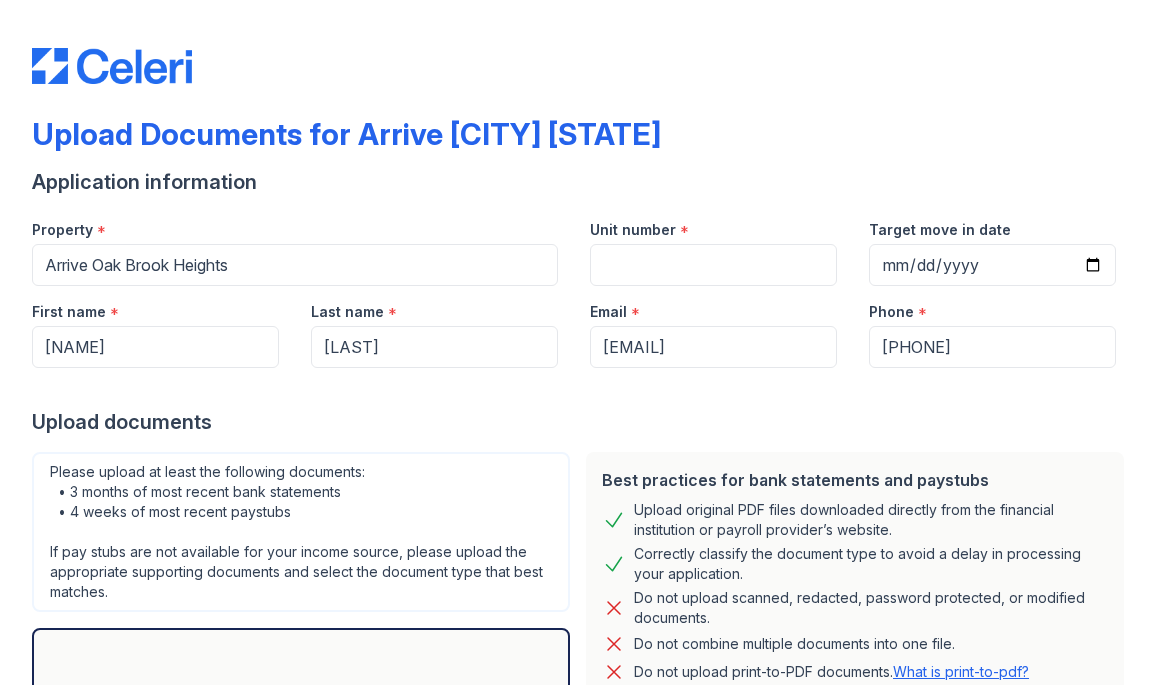 scroll, scrollTop: 0, scrollLeft: 0, axis: both 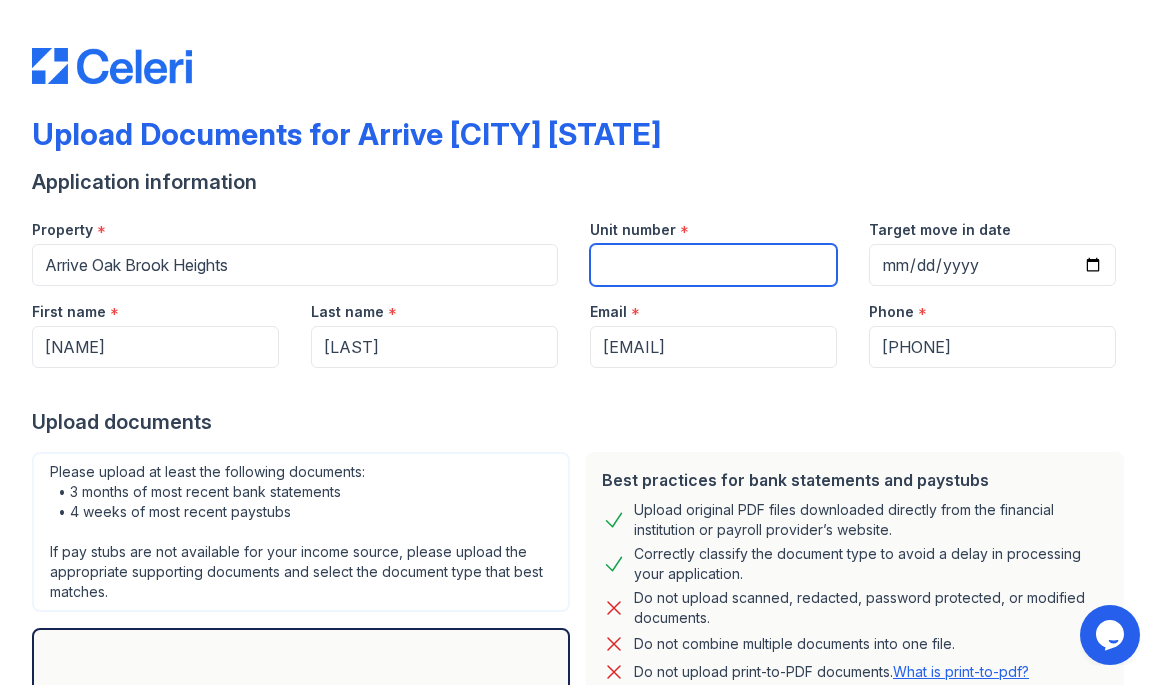 click on "Unit number" at bounding box center [713, 265] 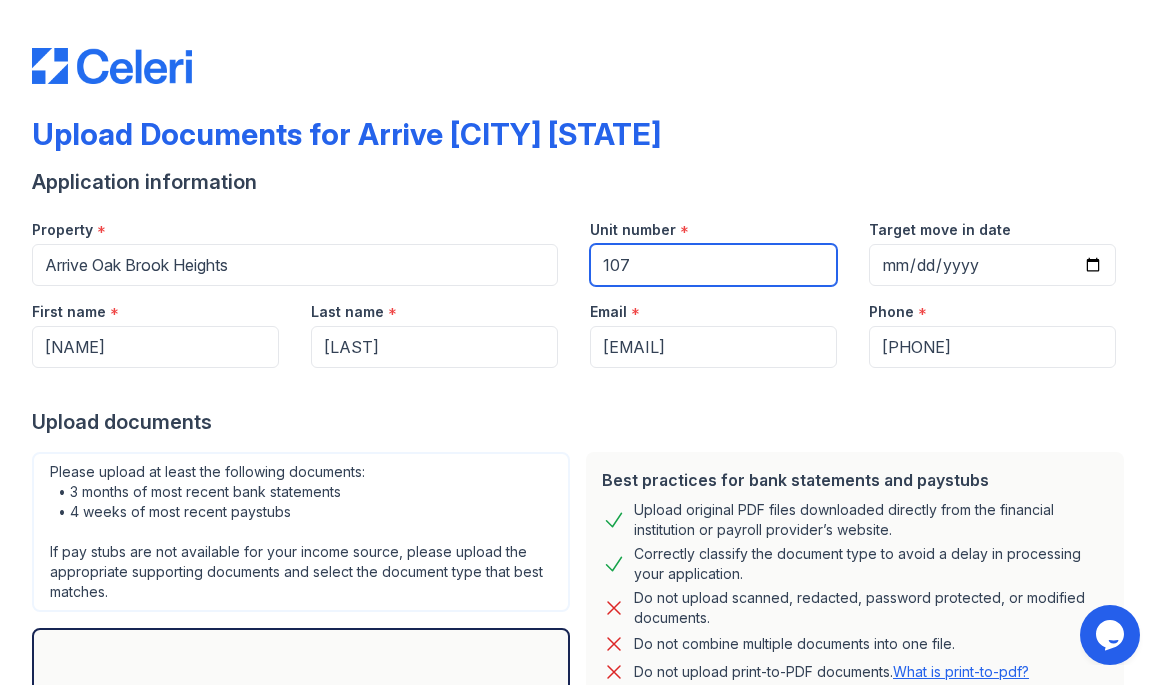 type on "107" 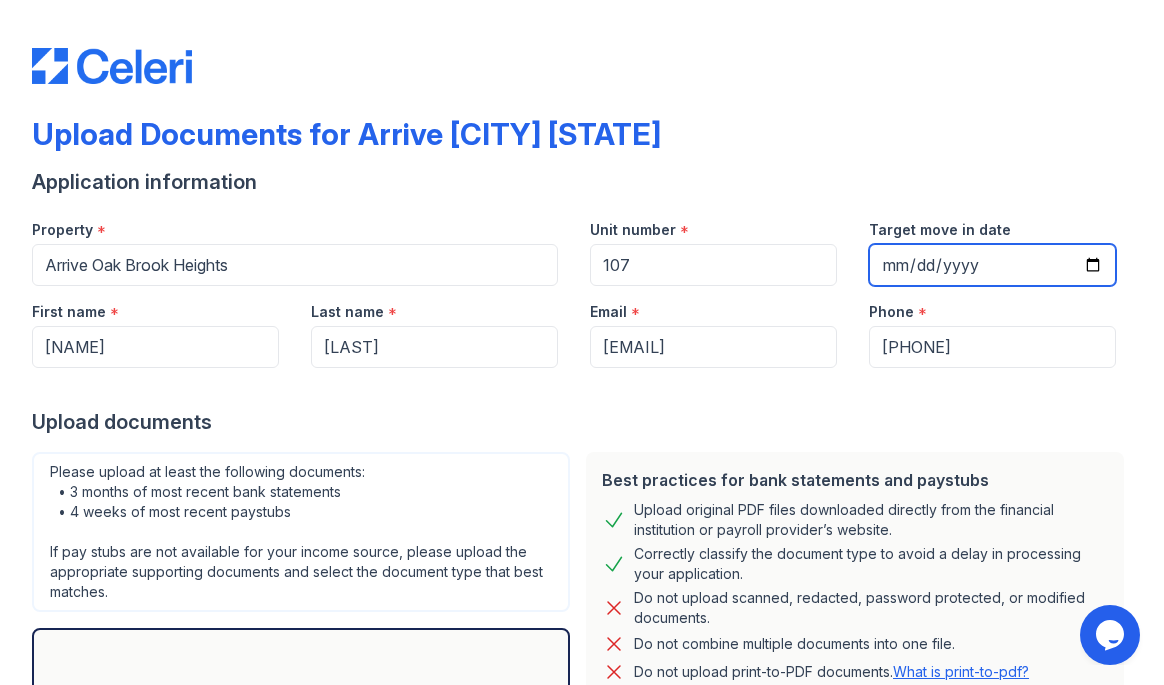 click on "Target move in date" at bounding box center (992, 265) 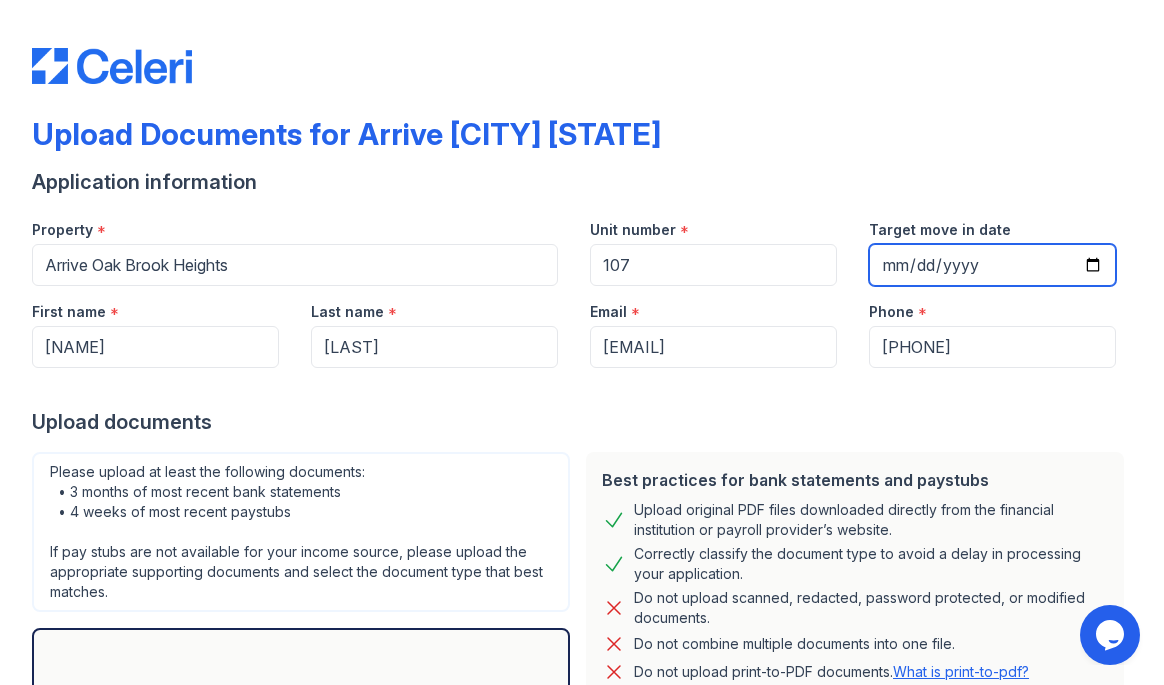 type on "2025-08-15" 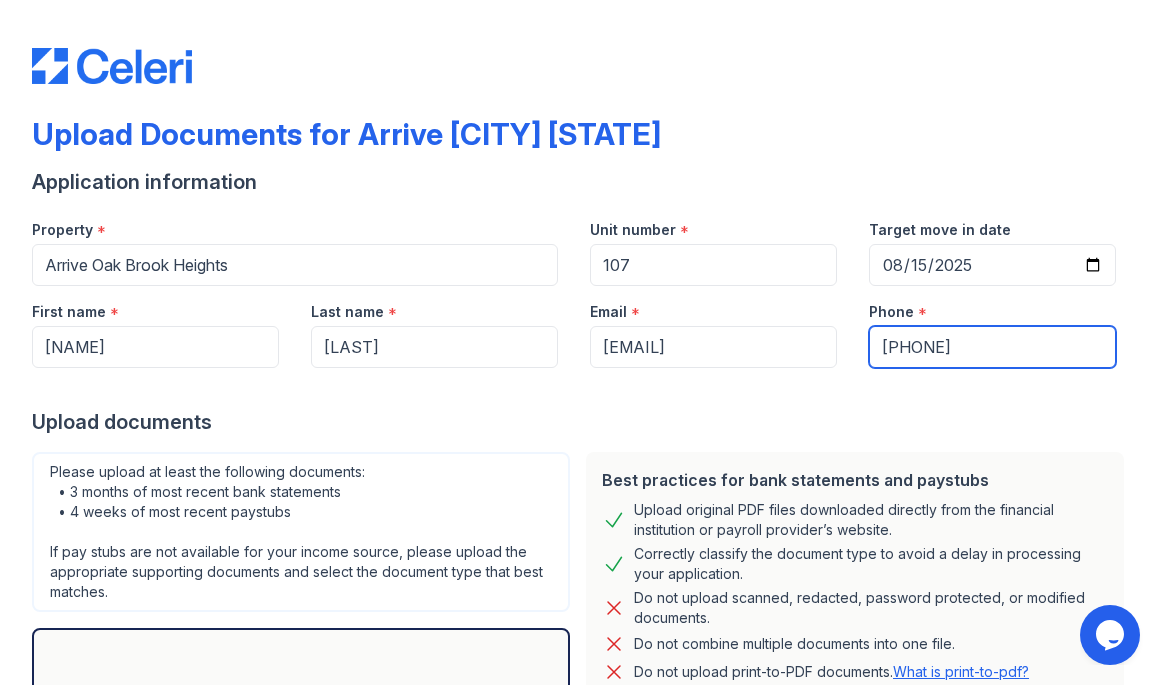 click on "[PHONE]" at bounding box center (992, 347) 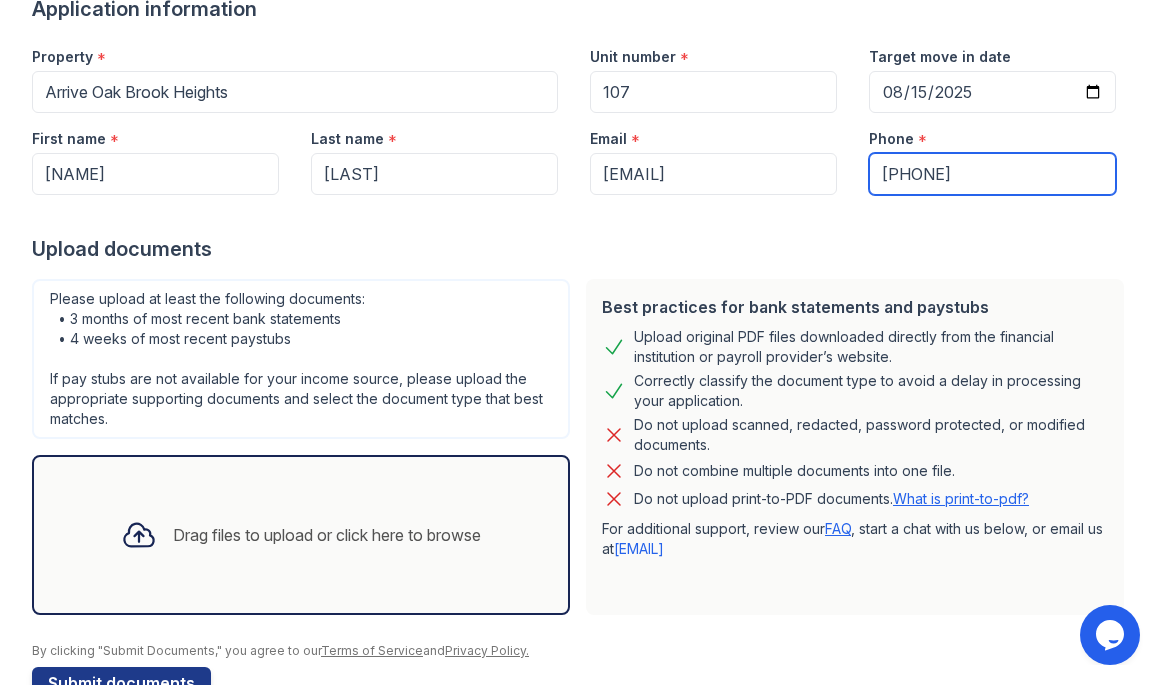 scroll, scrollTop: 227, scrollLeft: 0, axis: vertical 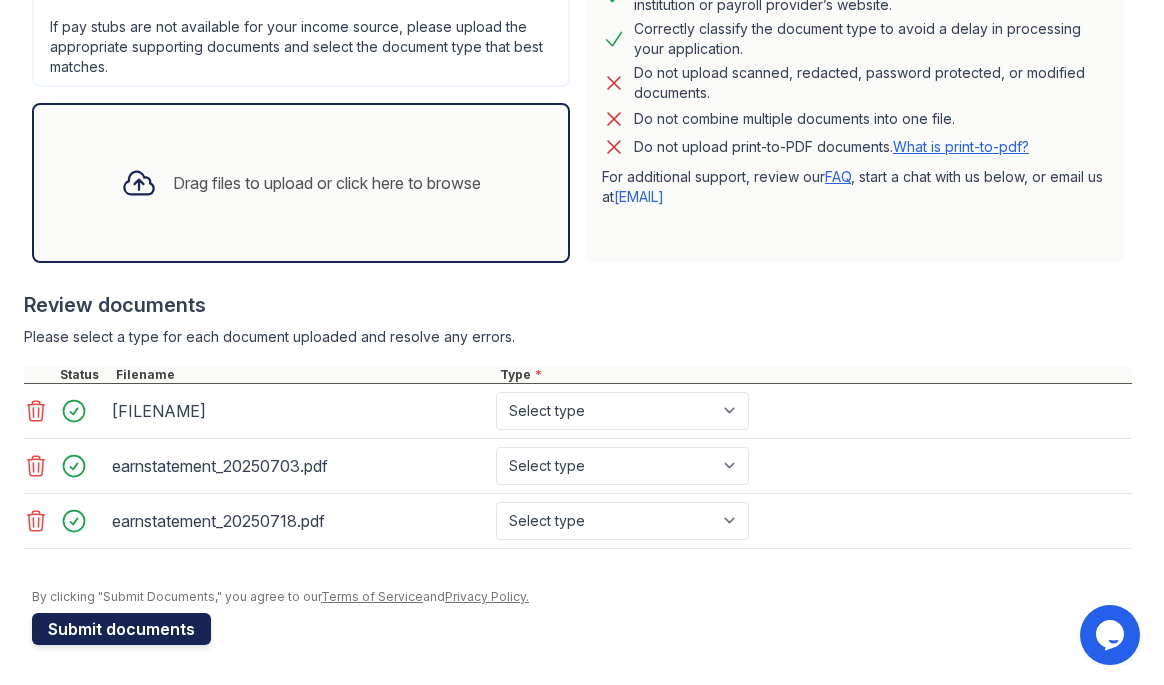 click on "Submit documents" at bounding box center (121, 629) 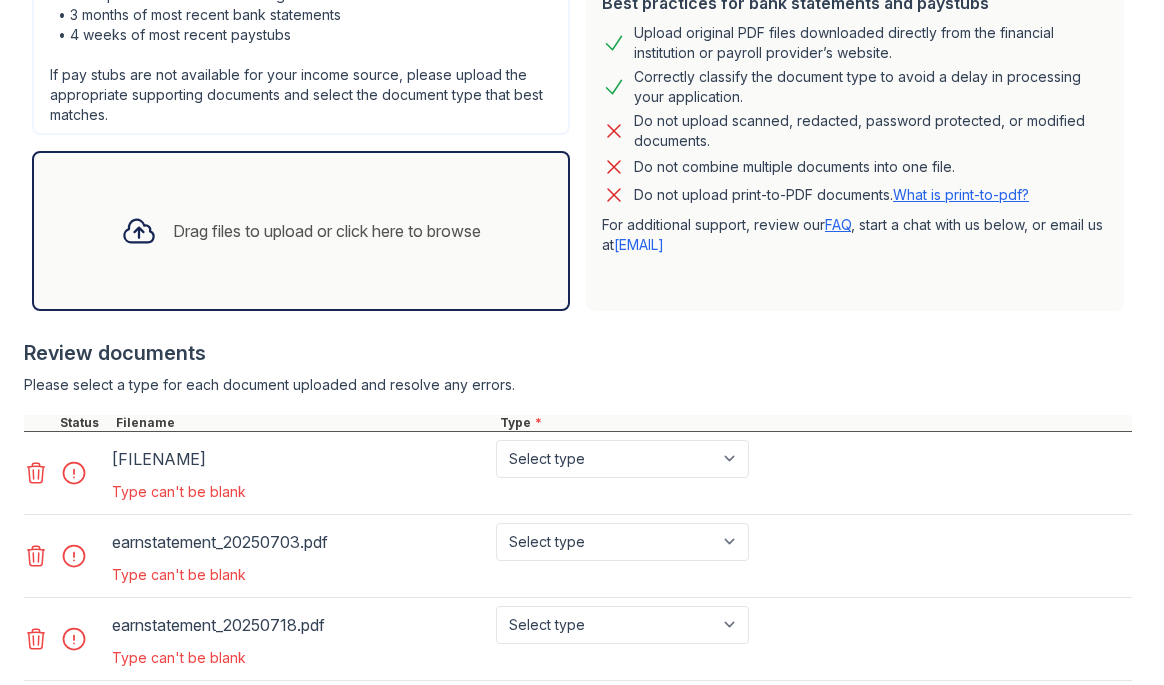scroll, scrollTop: 536, scrollLeft: 0, axis: vertical 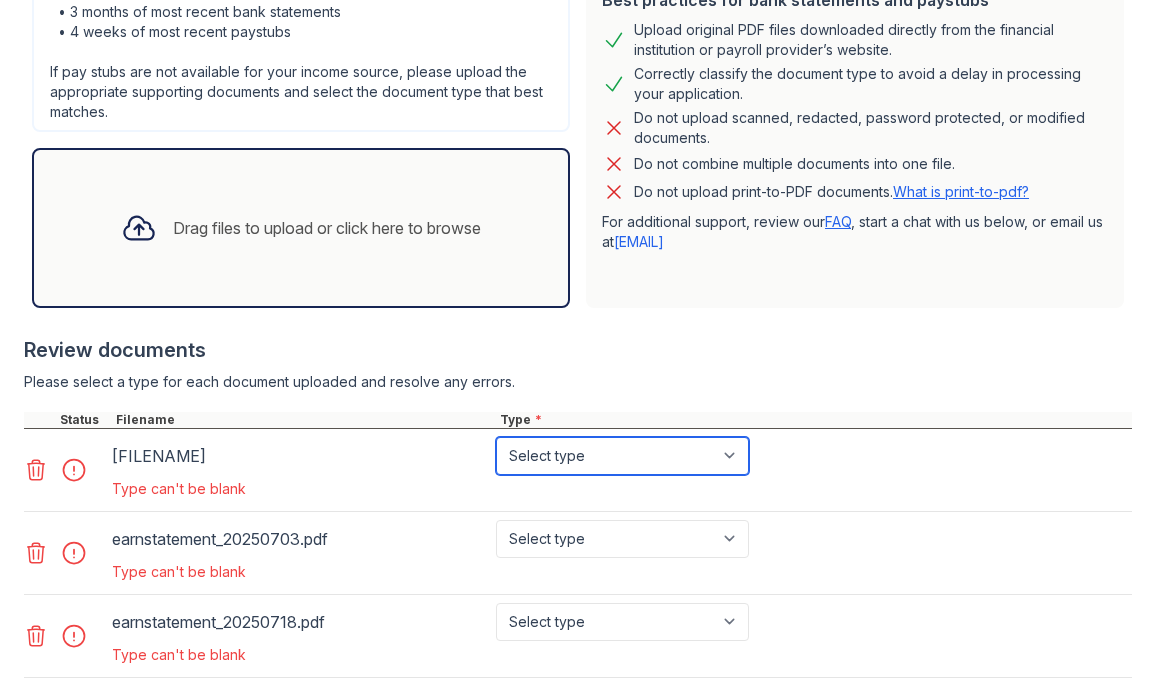 click on "Select type
Paystub
Bank Statement
Offer Letter
Tax Documents
Benefit Award Letter
Investment Account Statement
Other" at bounding box center [622, 456] 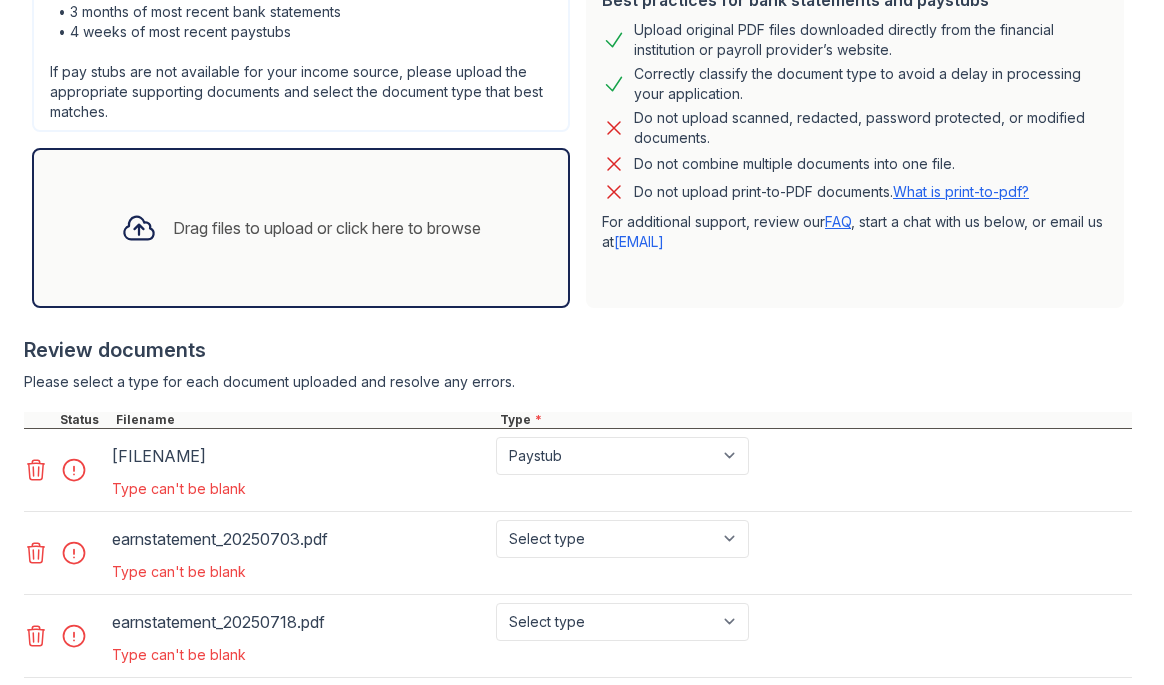 click on "Type can't be blank" at bounding box center (432, 572) 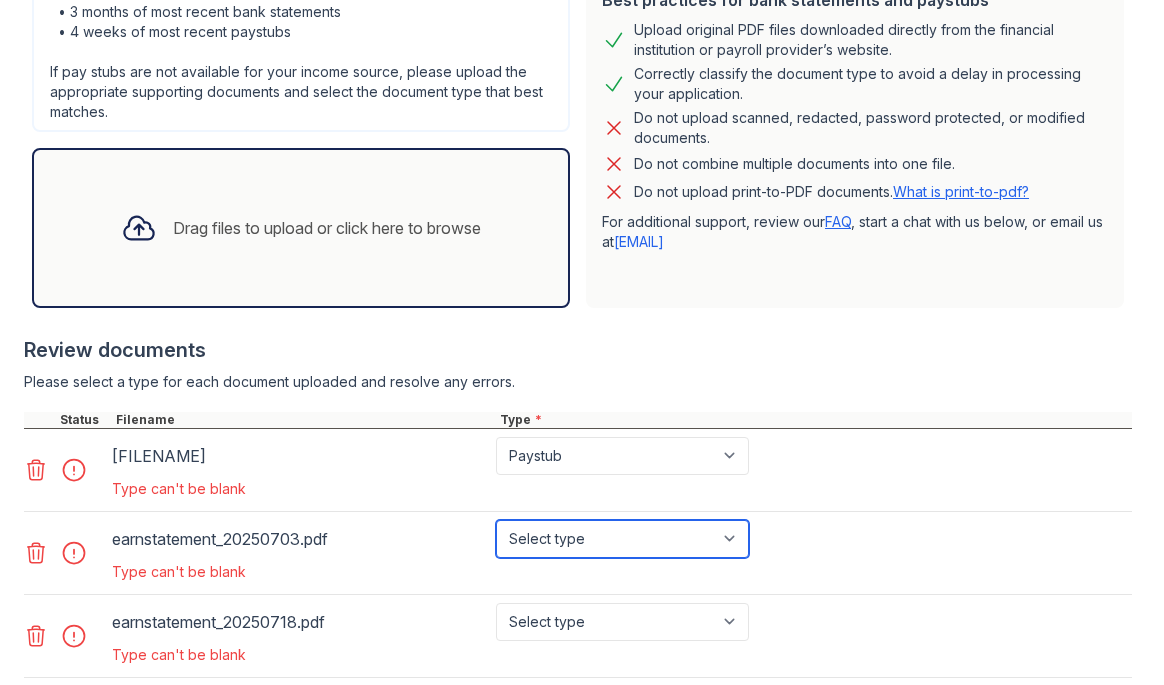 click on "Select type
Paystub
Bank Statement
Offer Letter
Tax Documents
Benefit Award Letter
Investment Account Statement
Other" at bounding box center (622, 539) 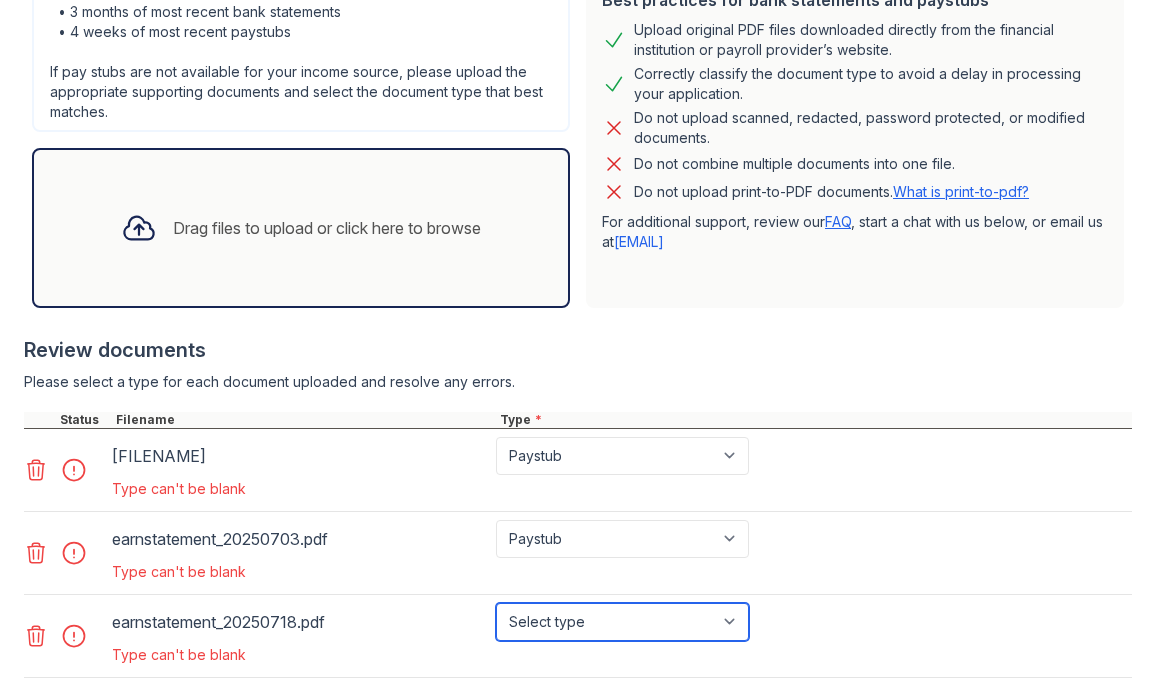 click on "Select type
Paystub
Bank Statement
Offer Letter
Tax Documents
Benefit Award Letter
Investment Account Statement
Other" at bounding box center [622, 622] 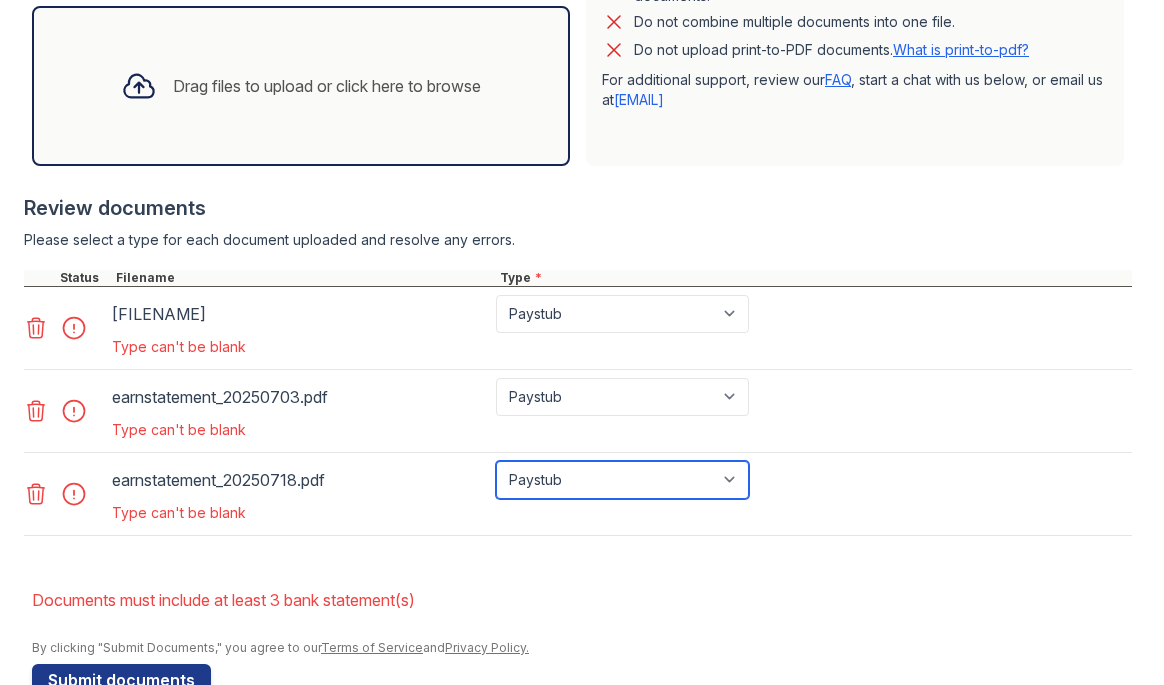 scroll, scrollTop: 729, scrollLeft: 0, axis: vertical 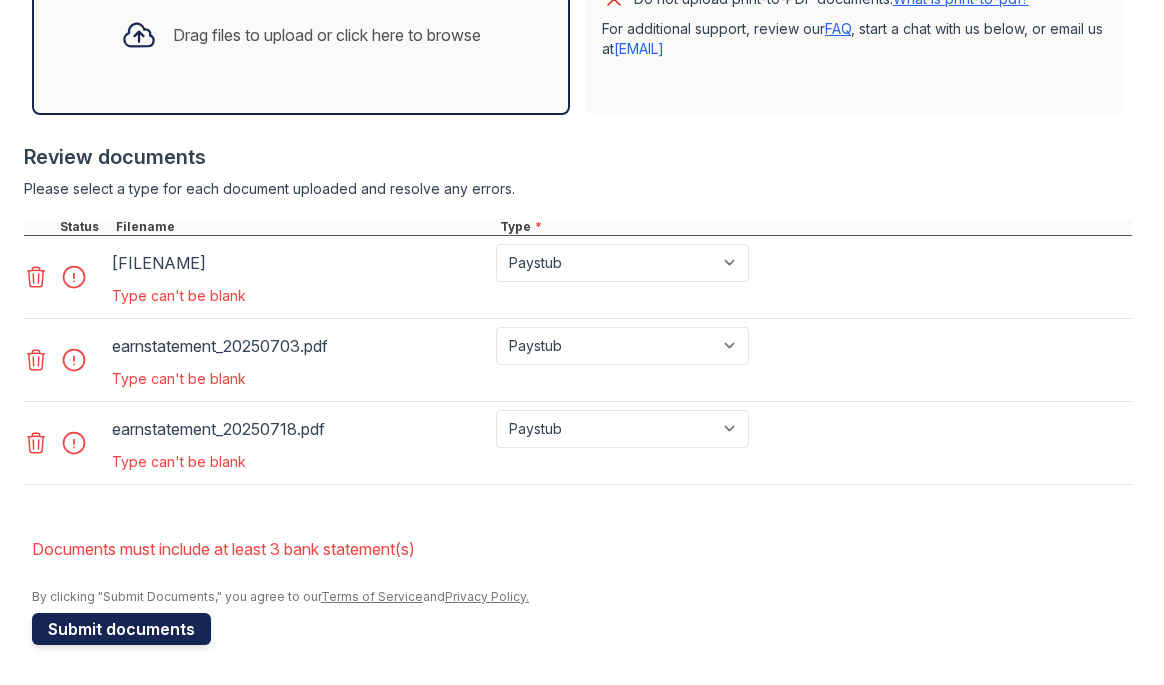 click on "Submit documents" at bounding box center (121, 629) 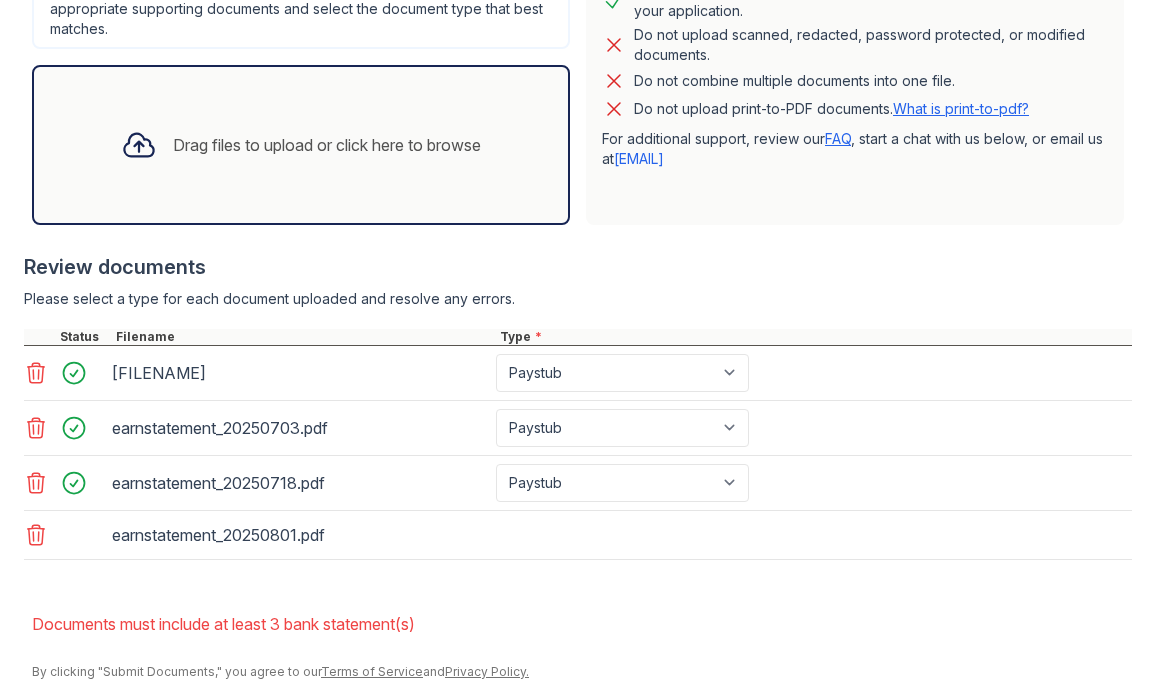 scroll, scrollTop: 637, scrollLeft: 0, axis: vertical 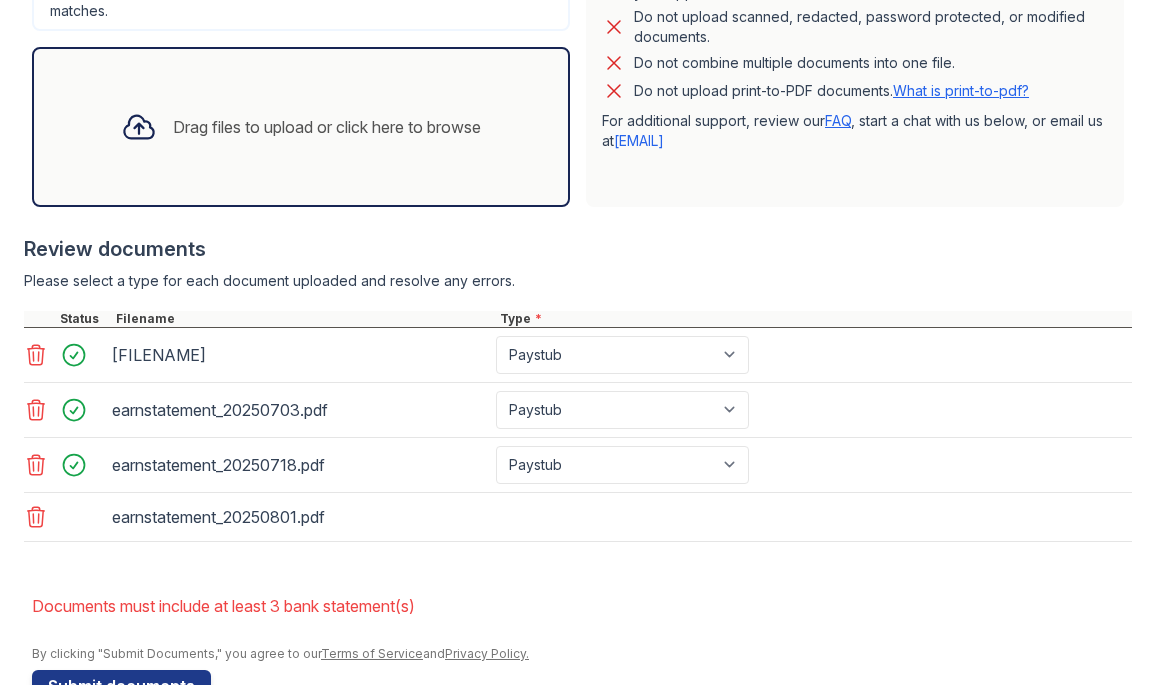 click on "earnstatement_20250801.pdf" at bounding box center (578, 517) 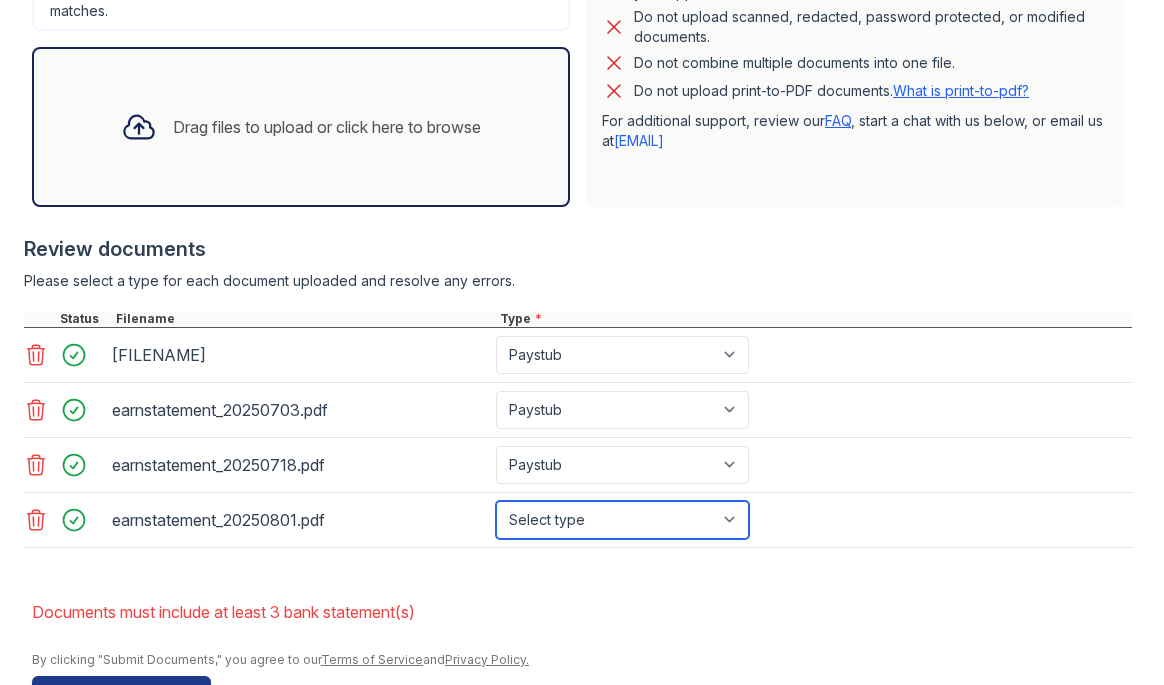click on "Select type
Paystub
Bank Statement
Offer Letter
Tax Documents
Benefit Award Letter
Investment Account Statement
Other" at bounding box center (622, 520) 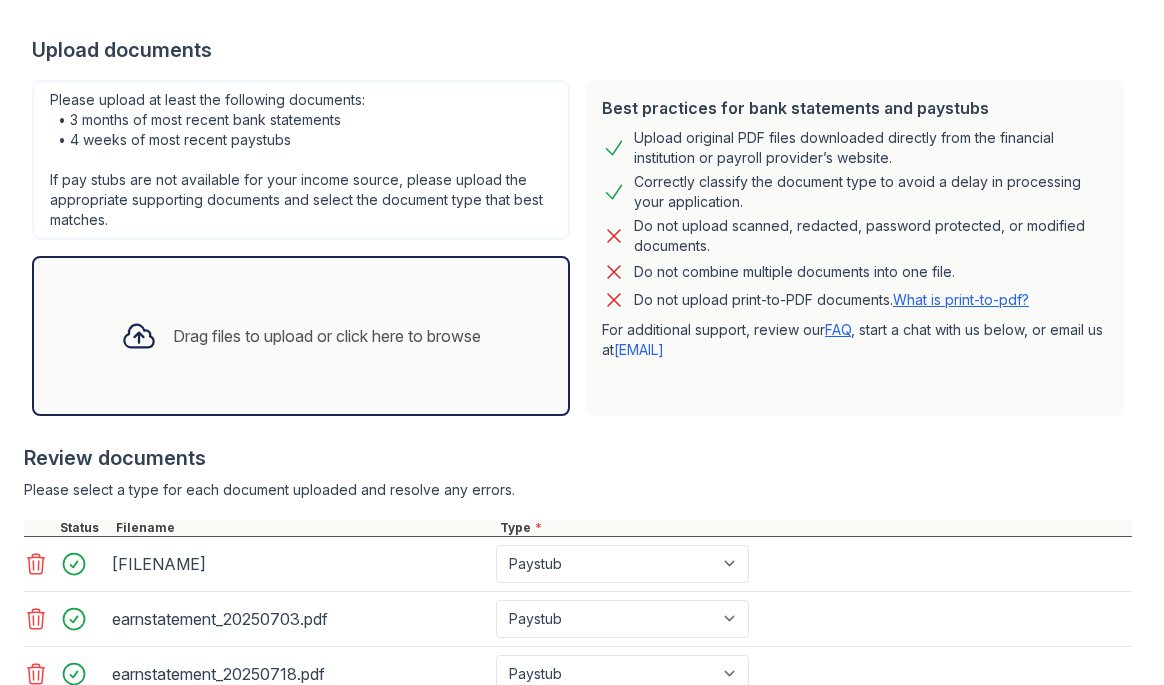 scroll, scrollTop: 700, scrollLeft: 0, axis: vertical 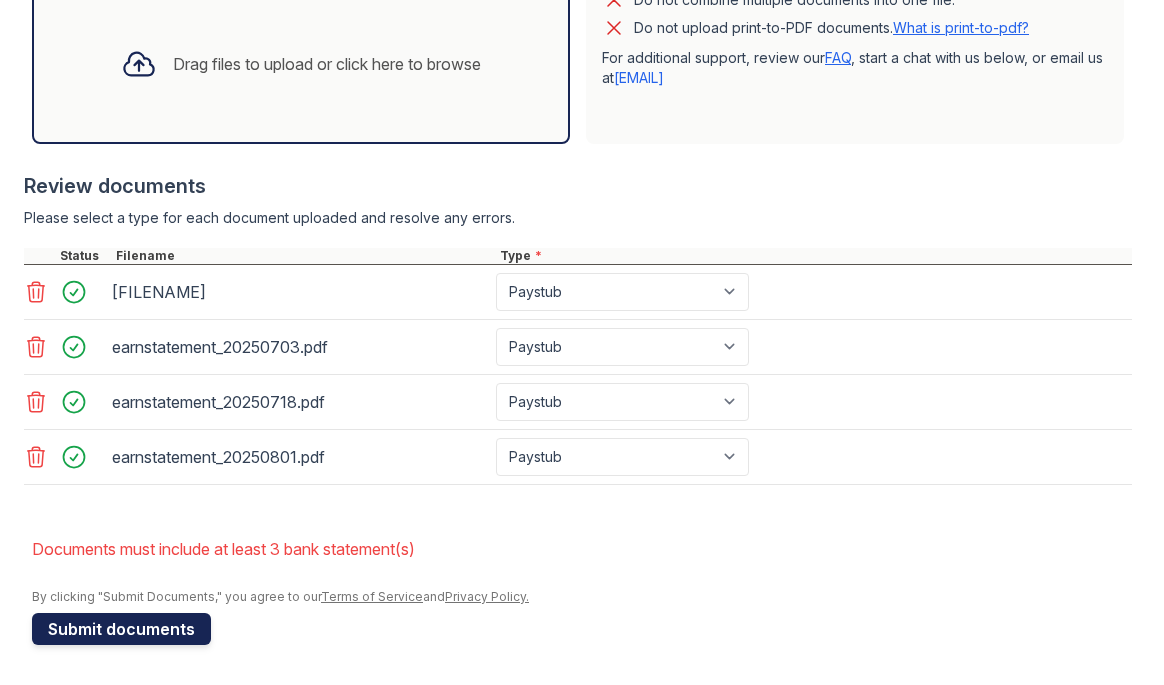 click on "Submit documents" at bounding box center [121, 629] 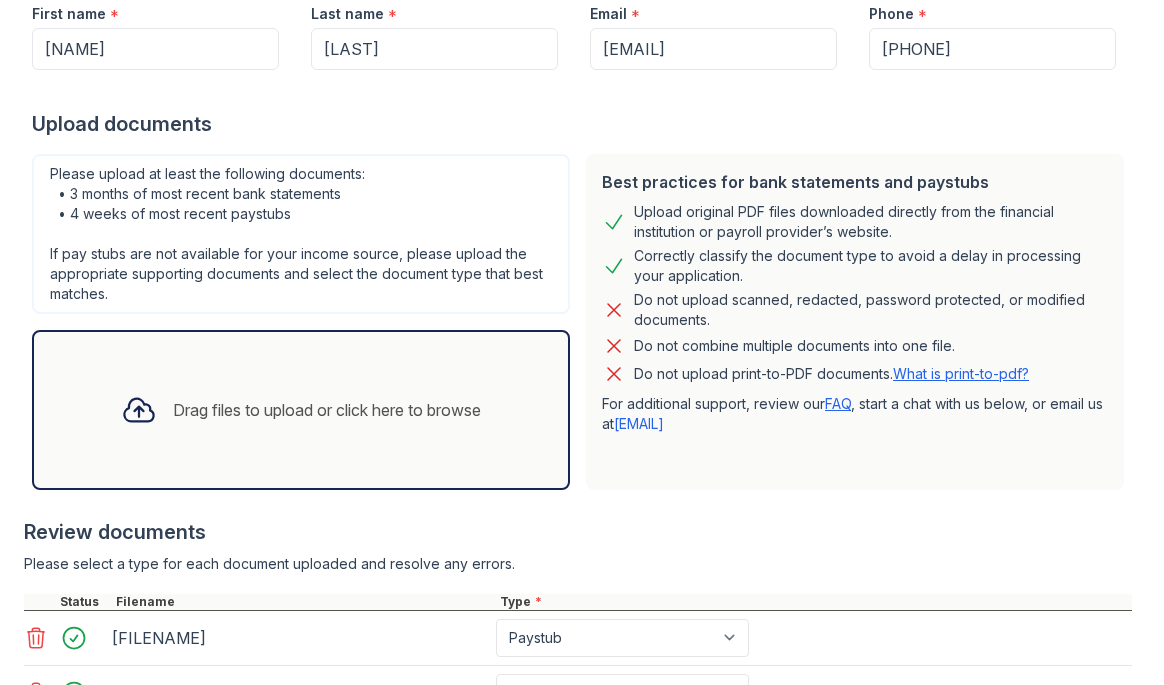 scroll, scrollTop: 361, scrollLeft: 0, axis: vertical 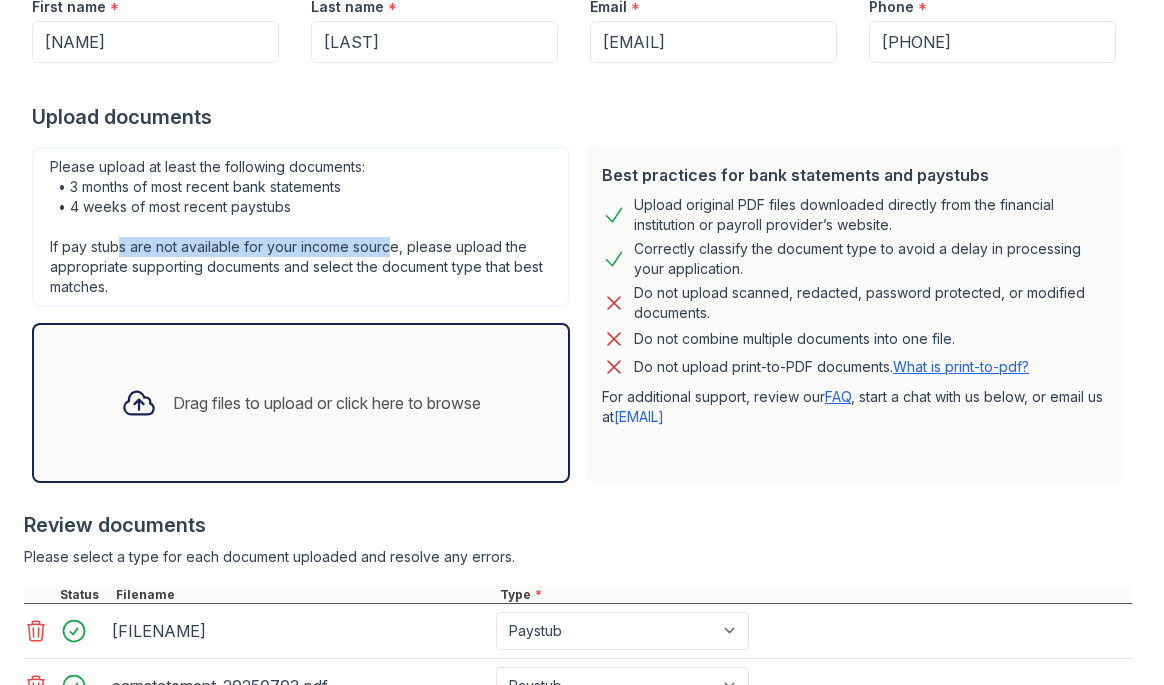 drag, startPoint x: 122, startPoint y: 248, endPoint x: 392, endPoint y: 244, distance: 270.02963 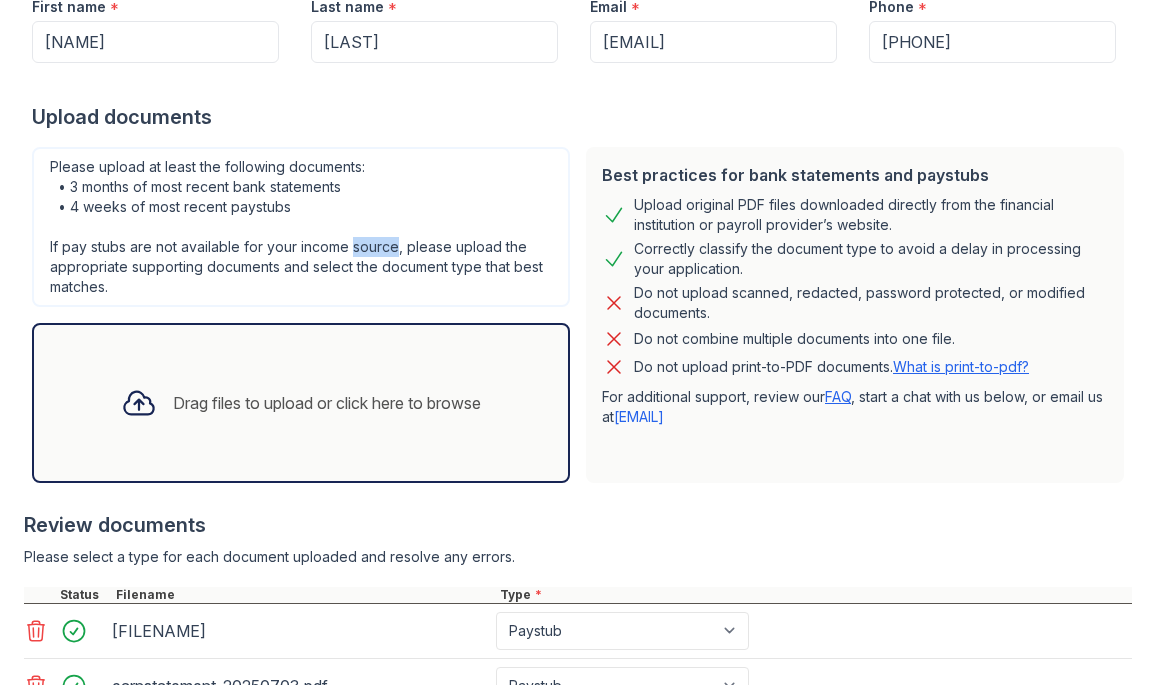 click on "Please upload at least the following documents:
• 3 months of most recent bank statements
• 4 weeks of most recent paystubs
If pay stubs are not available for your income source, please upload the appropriate supporting documents and select the document type that best matches." at bounding box center [301, 227] 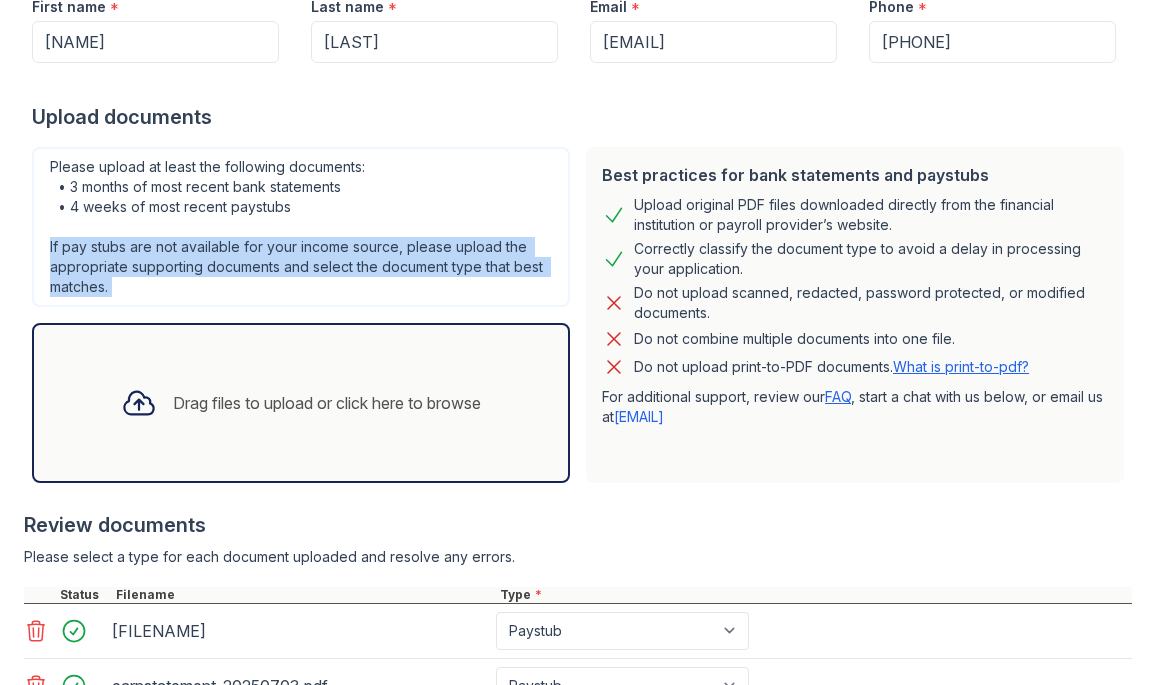 click on "Please upload at least the following documents:
• 3 months of most recent bank statements
• 4 weeks of most recent paystubs
If pay stubs are not available for your income source, please upload the appropriate supporting documents and select the document type that best matches." at bounding box center [301, 227] 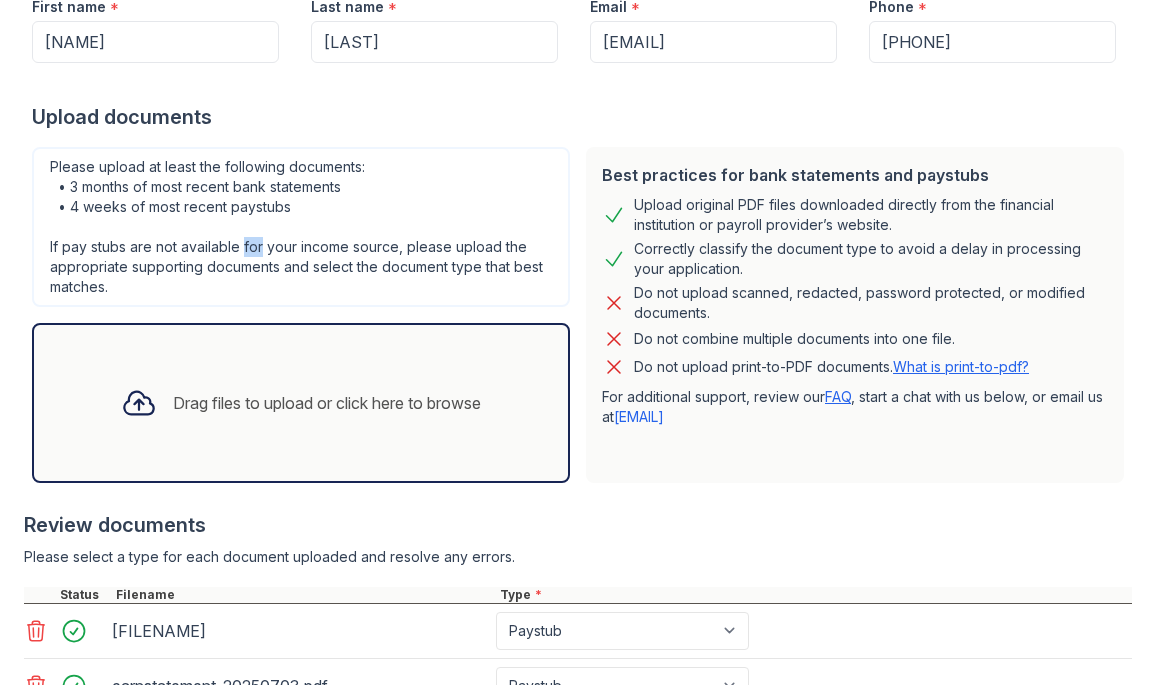 click on "Please upload at least the following documents:
• 3 months of most recent bank statements
• 4 weeks of most recent paystubs
If pay stubs are not available for your income source, please upload the appropriate supporting documents and select the document type that best matches." at bounding box center (301, 227) 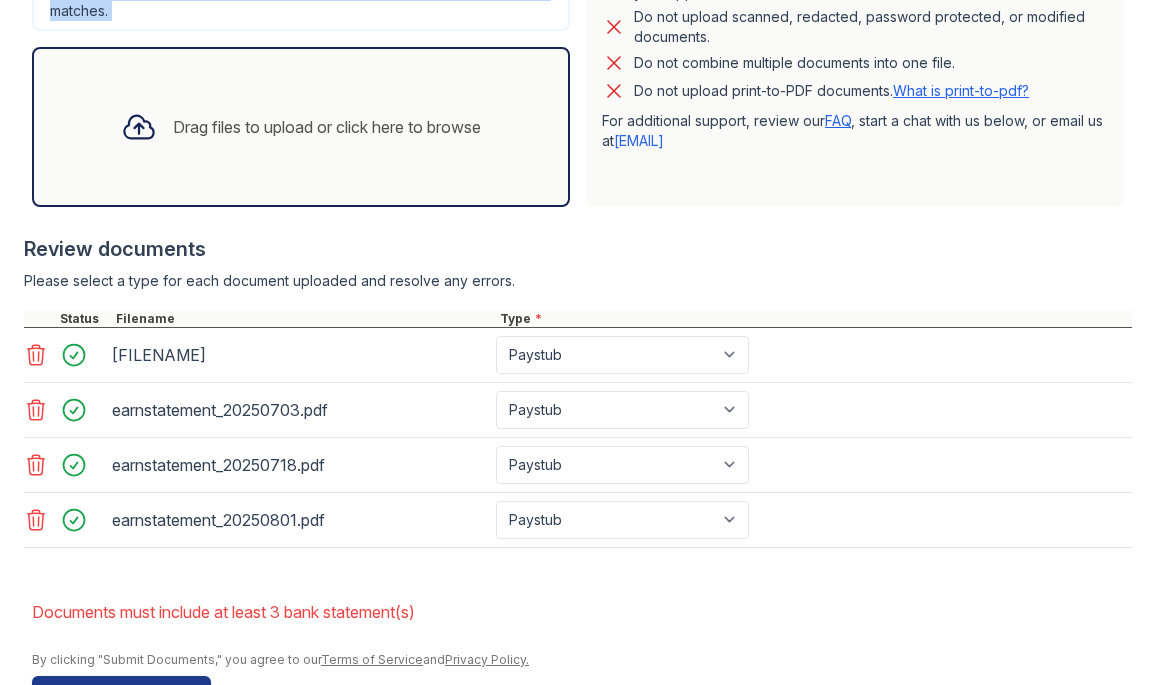 scroll, scrollTop: 652, scrollLeft: 0, axis: vertical 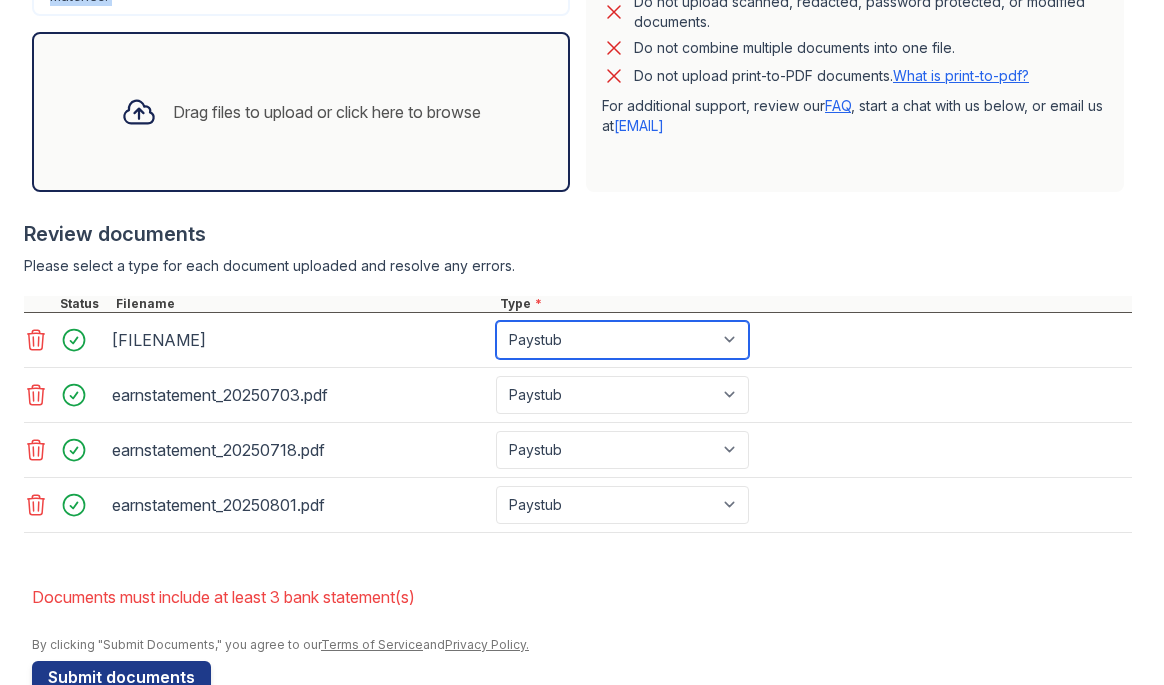 click on "Paystub
Bank Statement
Offer Letter
Tax Documents
Benefit Award Letter
Investment Account Statement
Other" at bounding box center [622, 340] 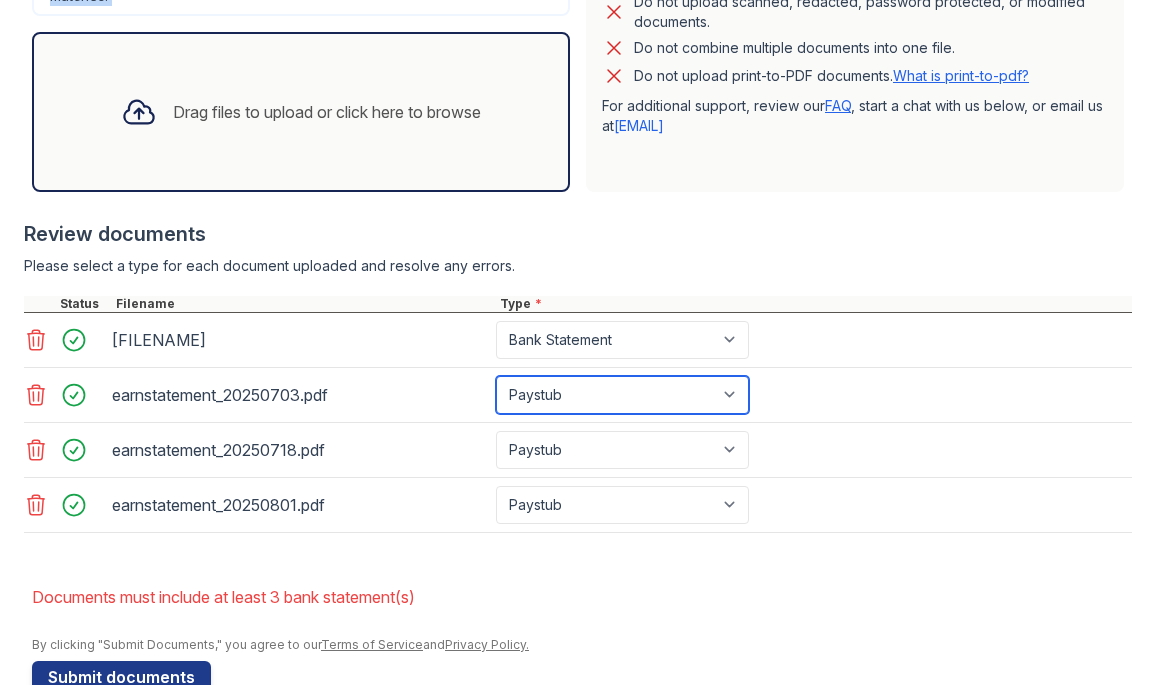 click on "Paystub
Bank Statement
Offer Letter
Tax Documents
Benefit Award Letter
Investment Account Statement
Other" at bounding box center [622, 395] 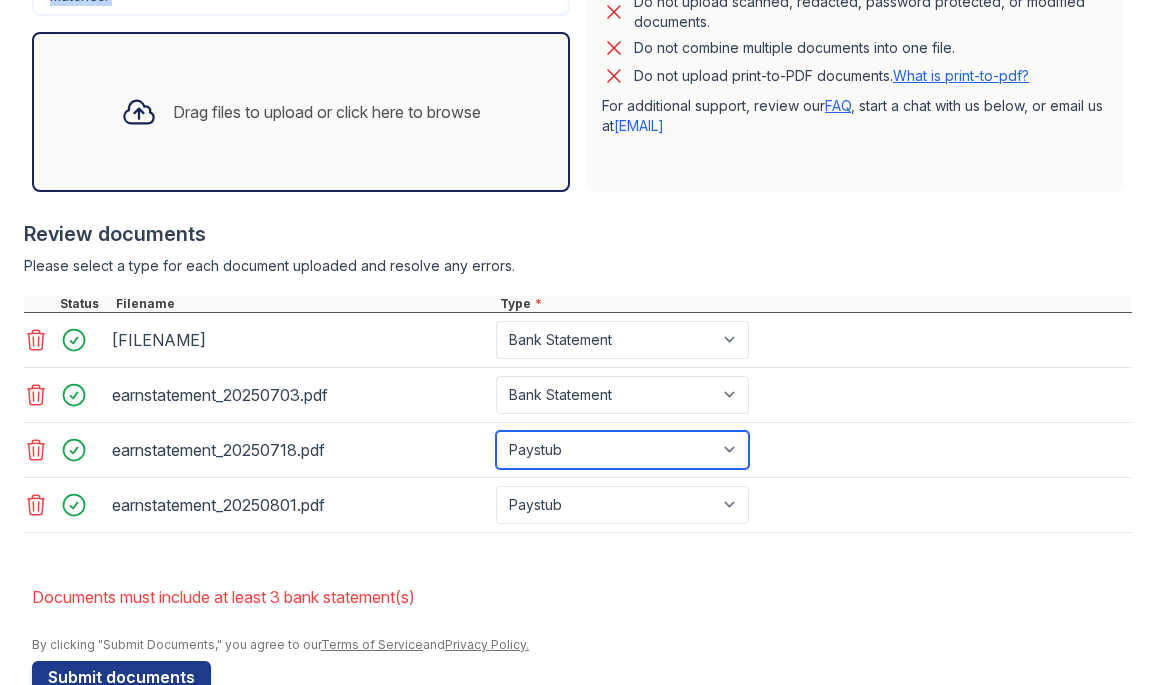 click on "Paystub
Bank Statement
Offer Letter
Tax Documents
Benefit Award Letter
Investment Account Statement
Other" at bounding box center (622, 450) 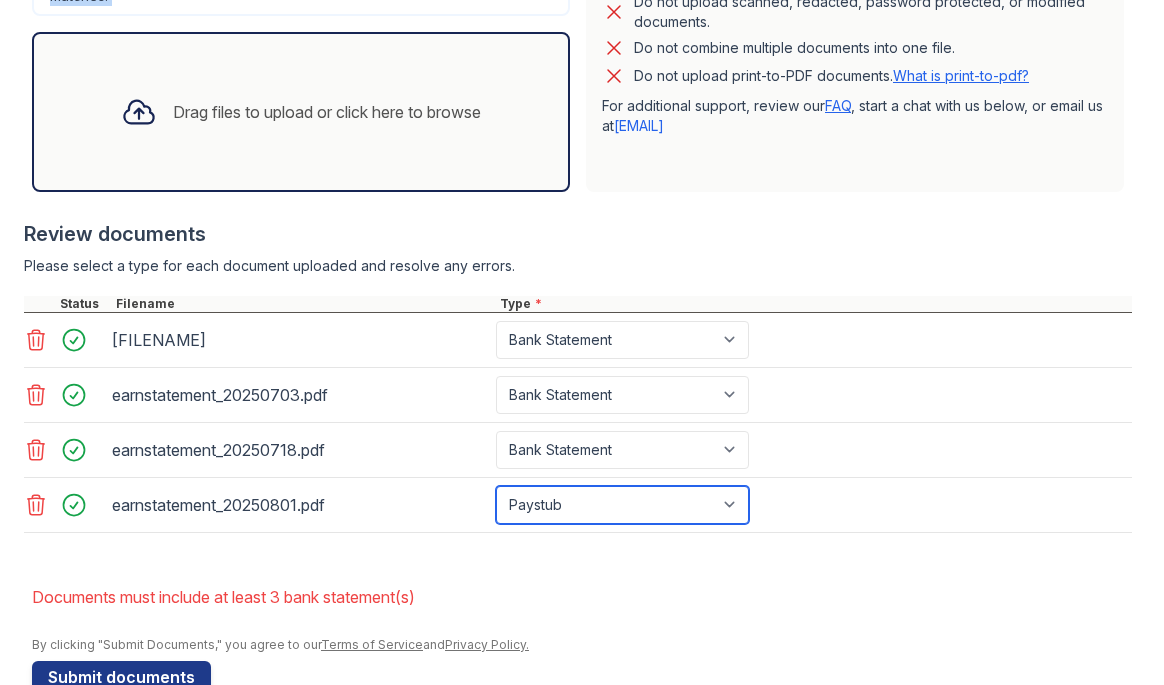 click on "Paystub
Bank Statement
Offer Letter
Tax Documents
Benefit Award Letter
Investment Account Statement
Other" at bounding box center [622, 505] 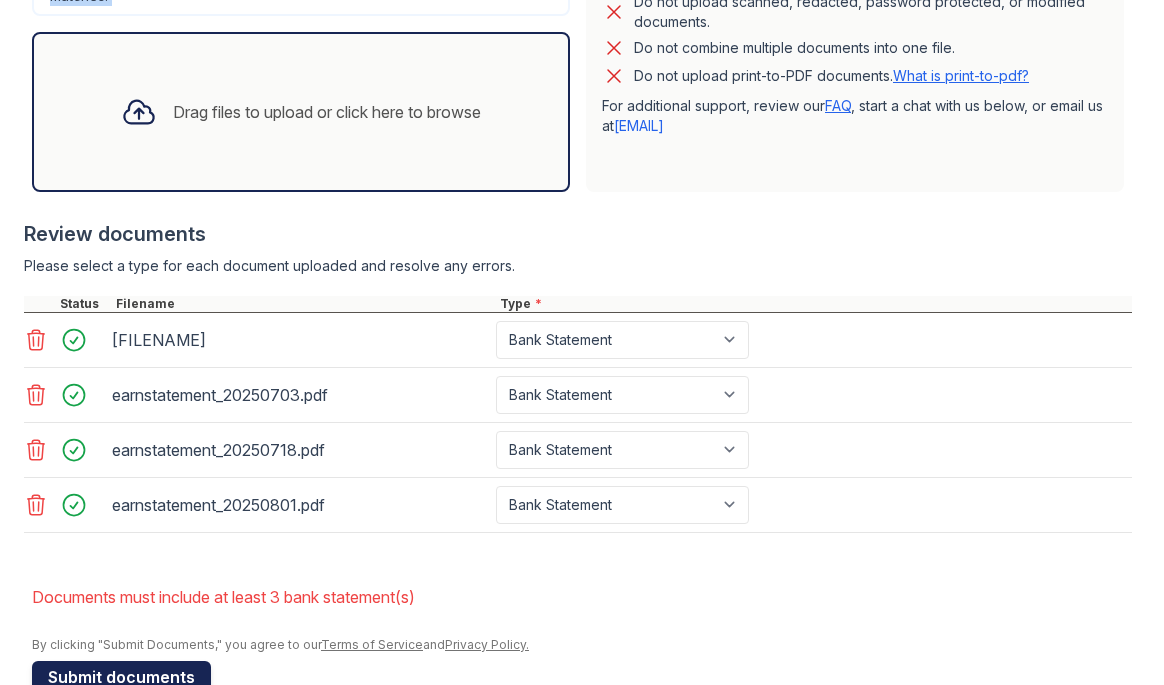 click on "Submit documents" at bounding box center (121, 677) 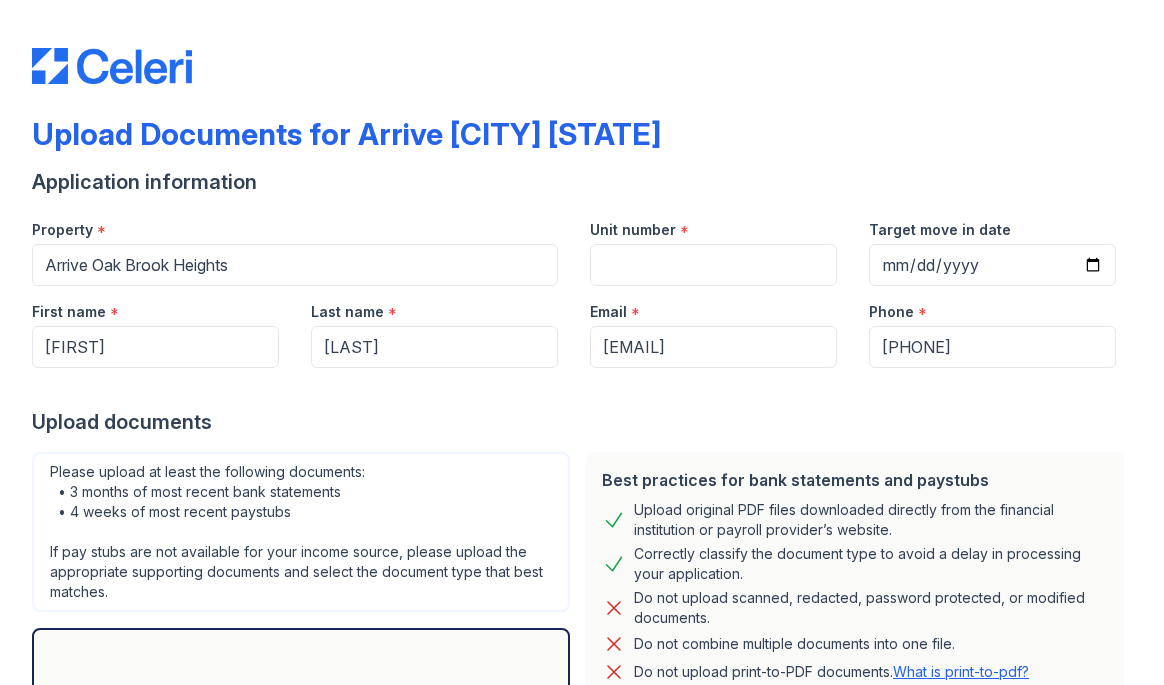 scroll, scrollTop: 0, scrollLeft: 0, axis: both 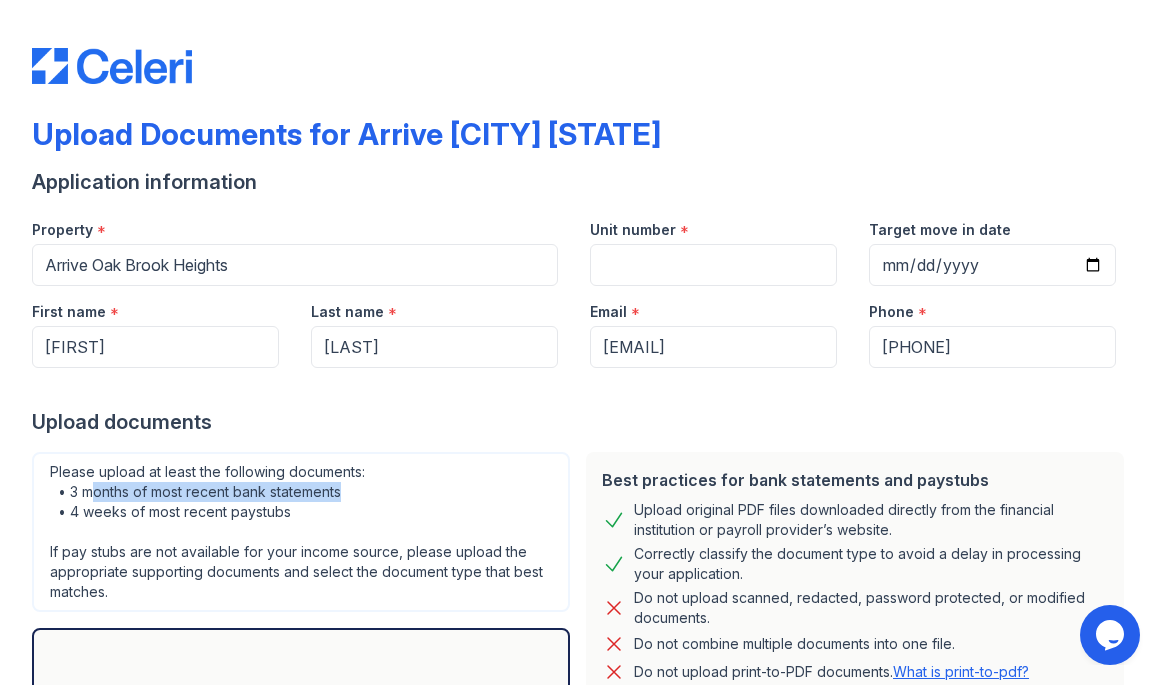 drag, startPoint x: 91, startPoint y: 483, endPoint x: 357, endPoint y: 497, distance: 266.36816 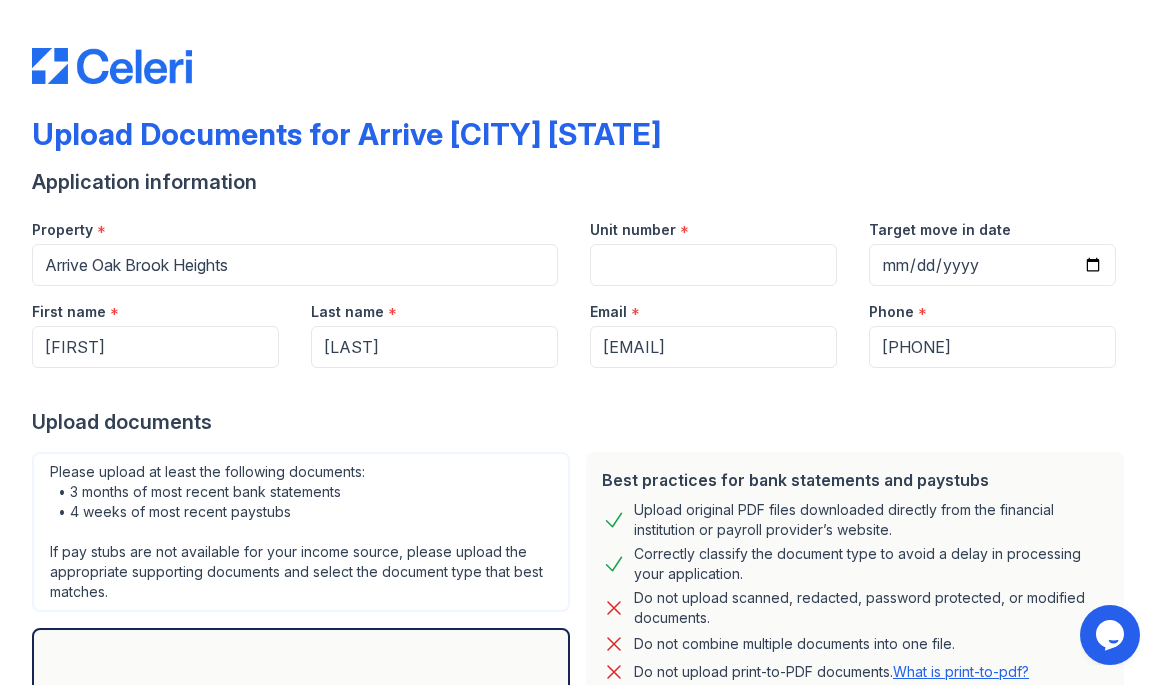 click on "Please upload at least the following documents:
• 3 months of most recent bank statements
• 4 weeks of most recent paystubs
If pay stubs are not available for your income source, please upload the appropriate supporting documents and select the document type that best matches." at bounding box center (301, 532) 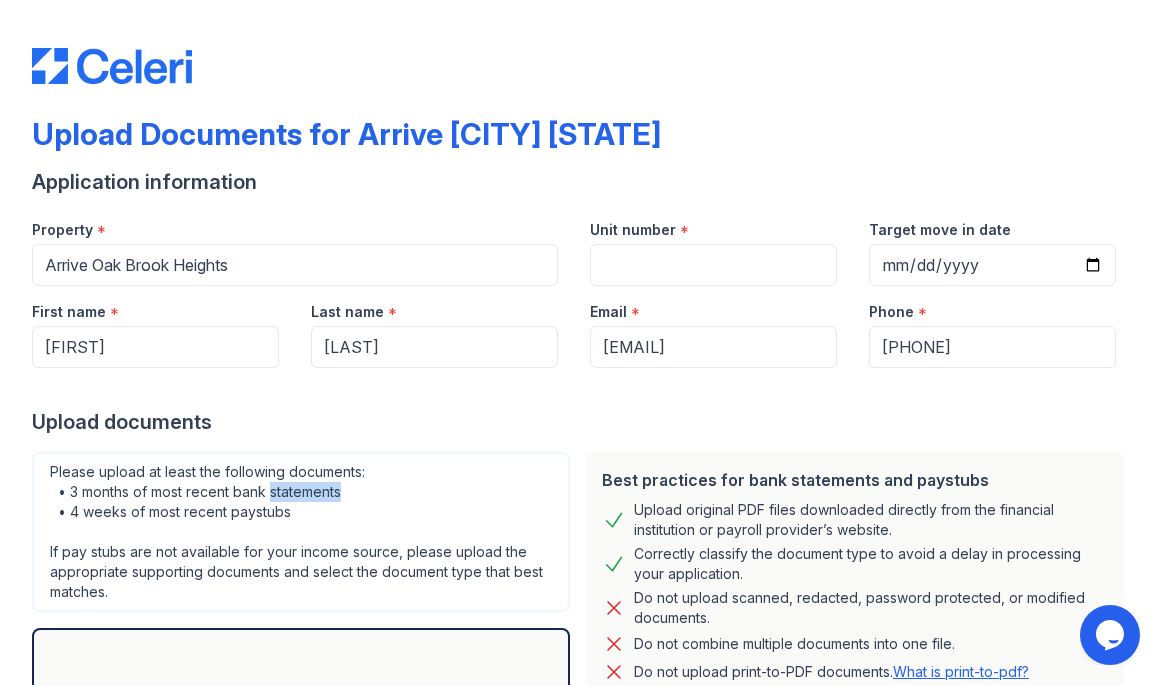 click on "Please upload at least the following documents:
• 3 months of most recent bank statements
• 4 weeks of most recent paystubs
If pay stubs are not available for your income source, please upload the appropriate supporting documents and select the document type that best matches." at bounding box center [301, 532] 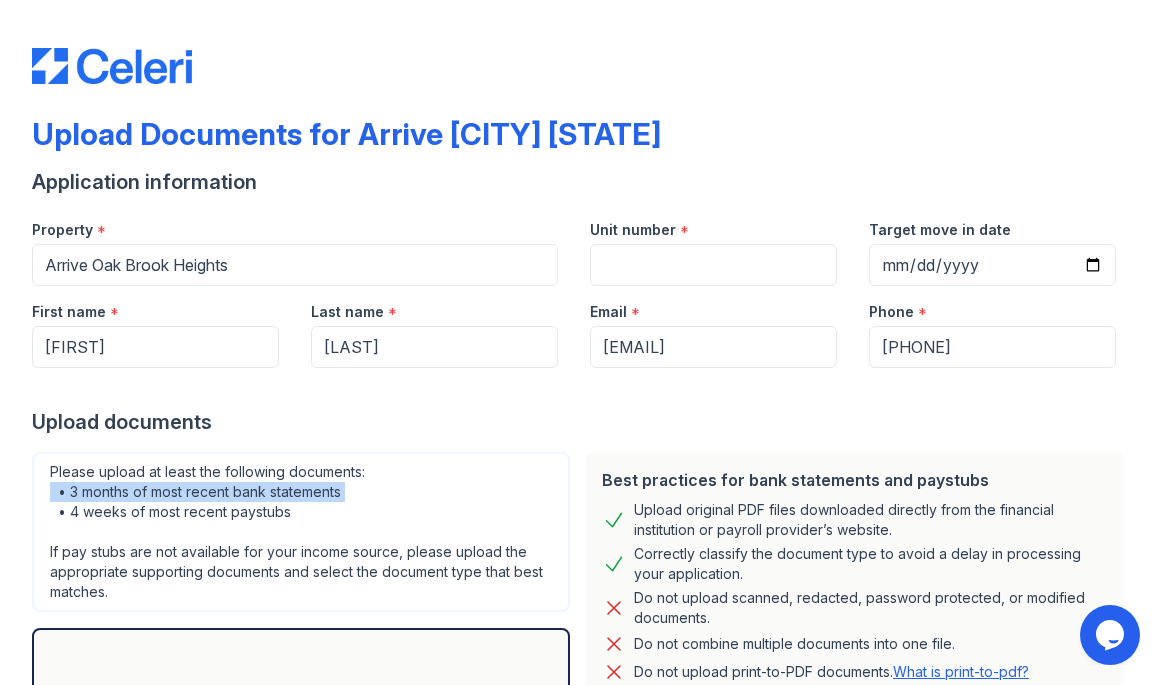 click on "Please upload at least the following documents:
• 3 months of most recent bank statements
• 4 weeks of most recent paystubs
If pay stubs are not available for your income source, please upload the appropriate supporting documents and select the document type that best matches." at bounding box center [301, 532] 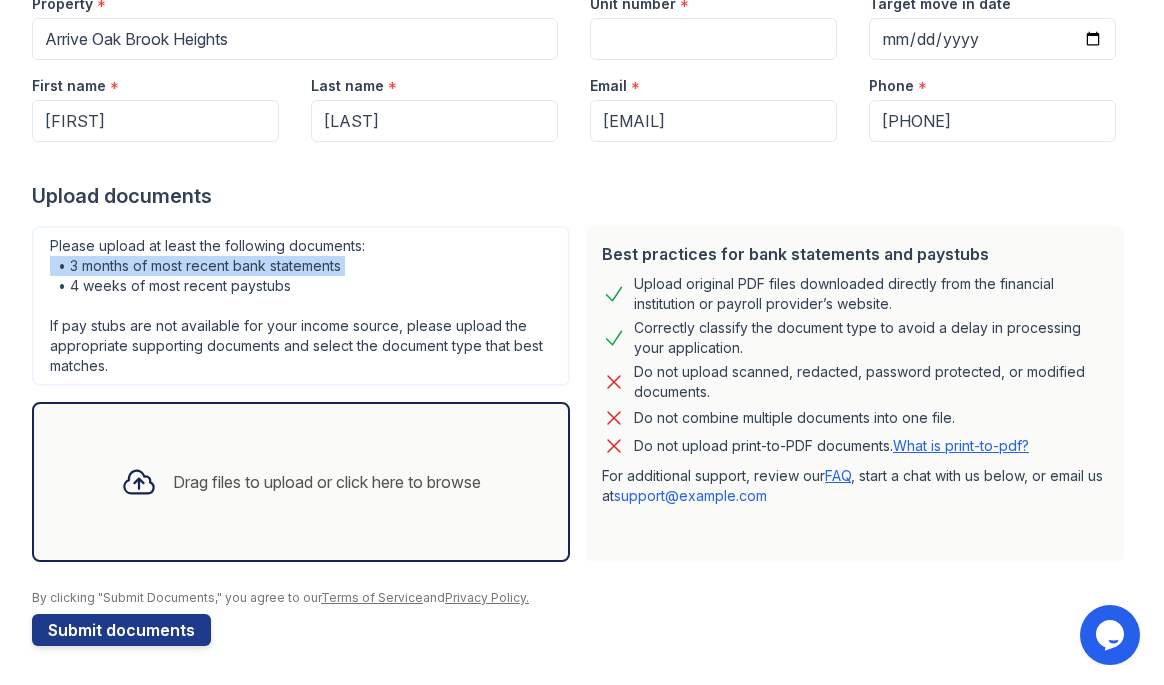 scroll, scrollTop: 0, scrollLeft: 0, axis: both 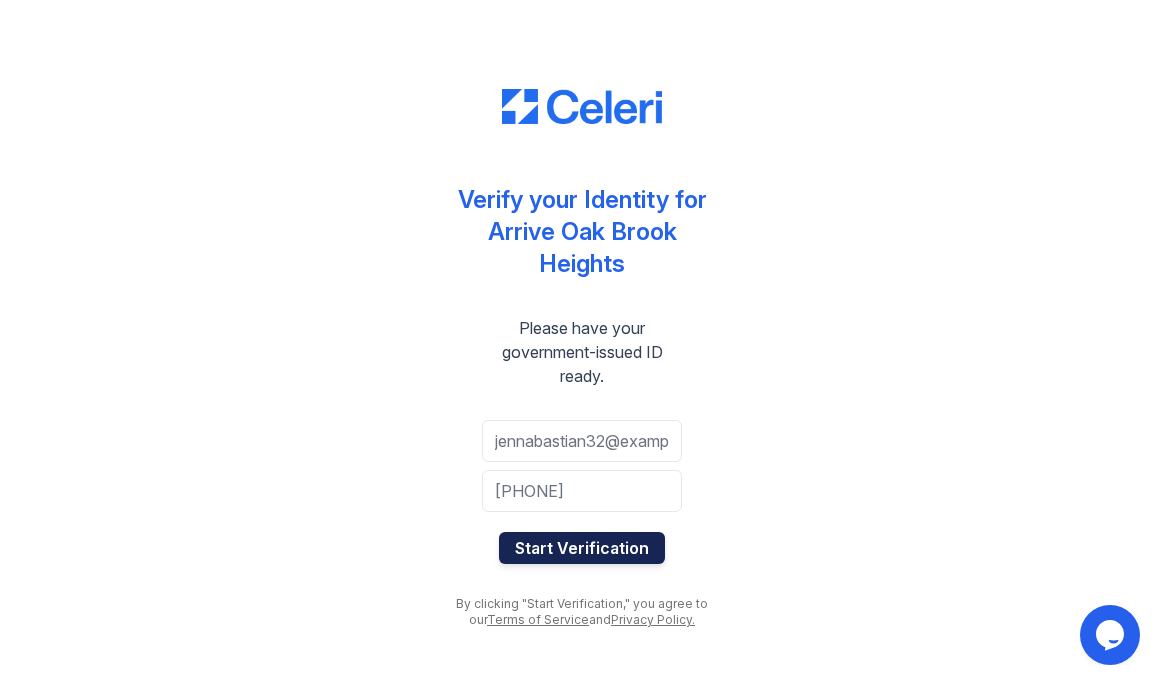click on "Start Verification" at bounding box center [582, 548] 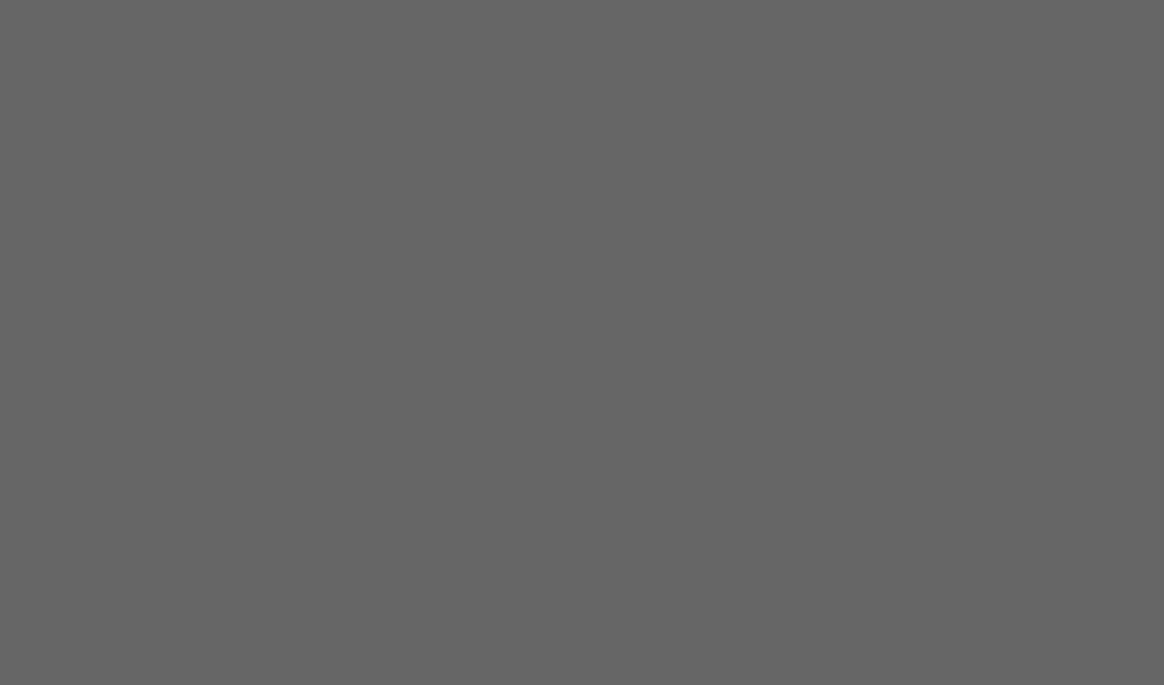 scroll, scrollTop: 0, scrollLeft: 0, axis: both 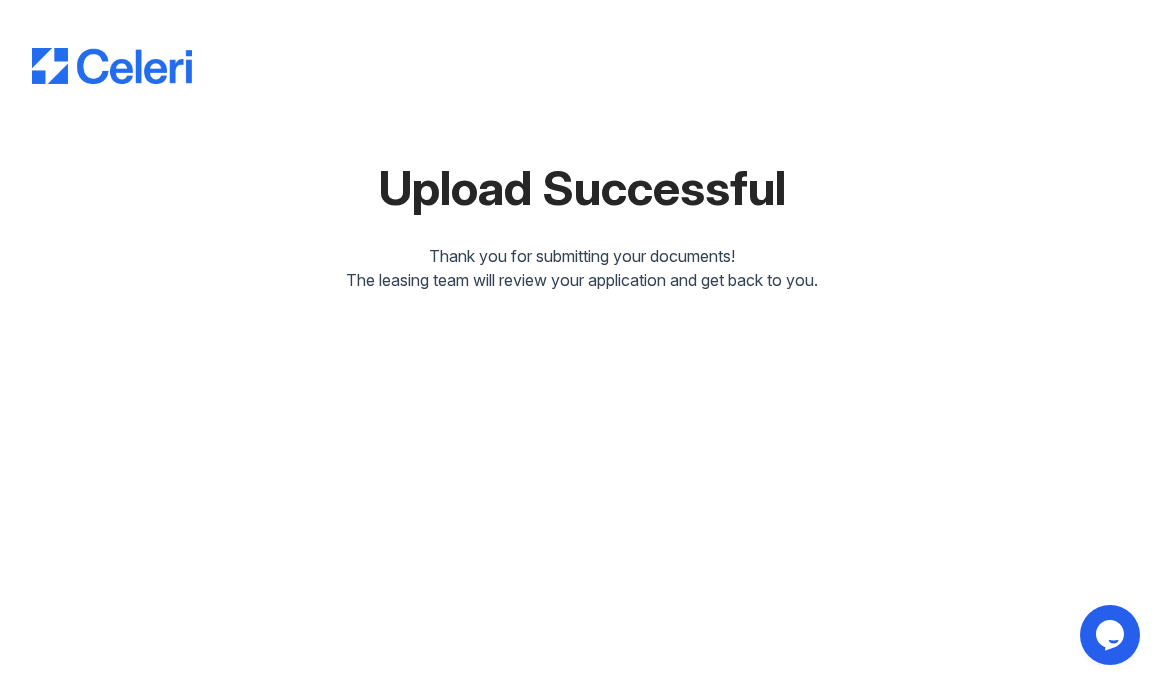 click at bounding box center (112, 66) 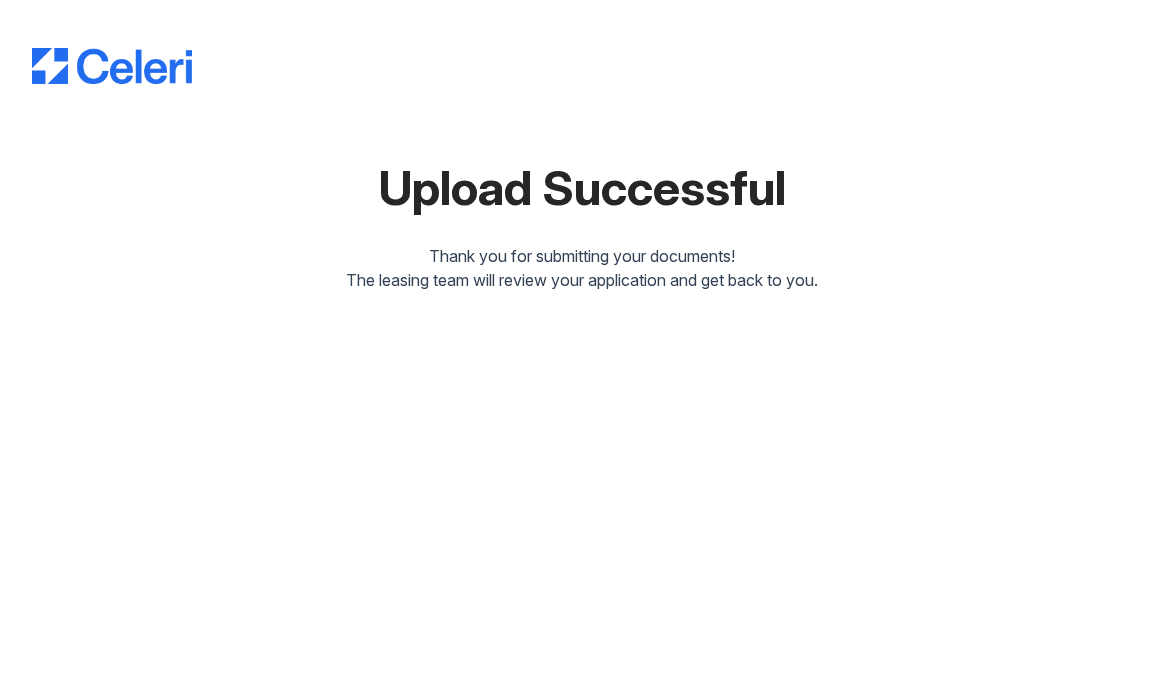 scroll, scrollTop: 0, scrollLeft: 0, axis: both 